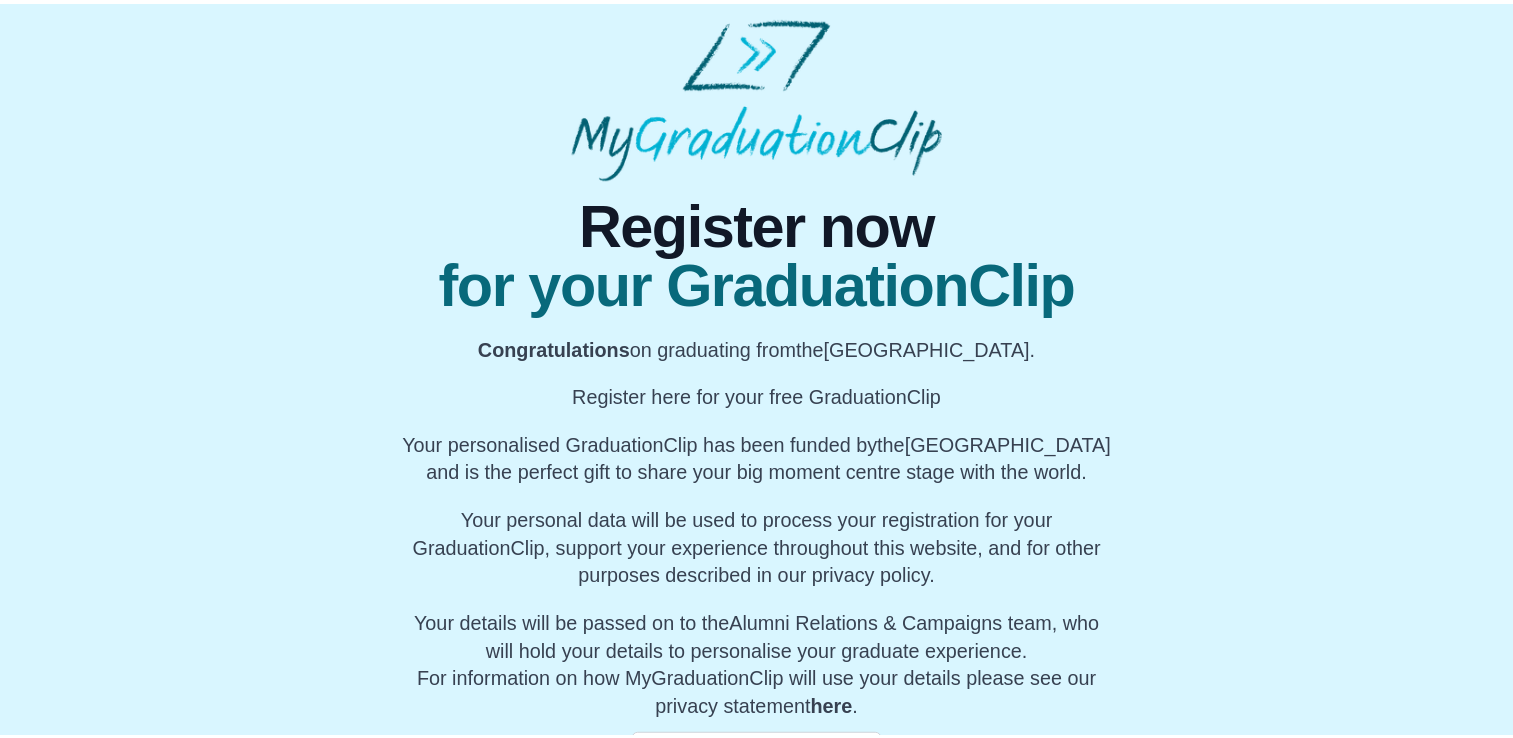 scroll, scrollTop: 0, scrollLeft: 0, axis: both 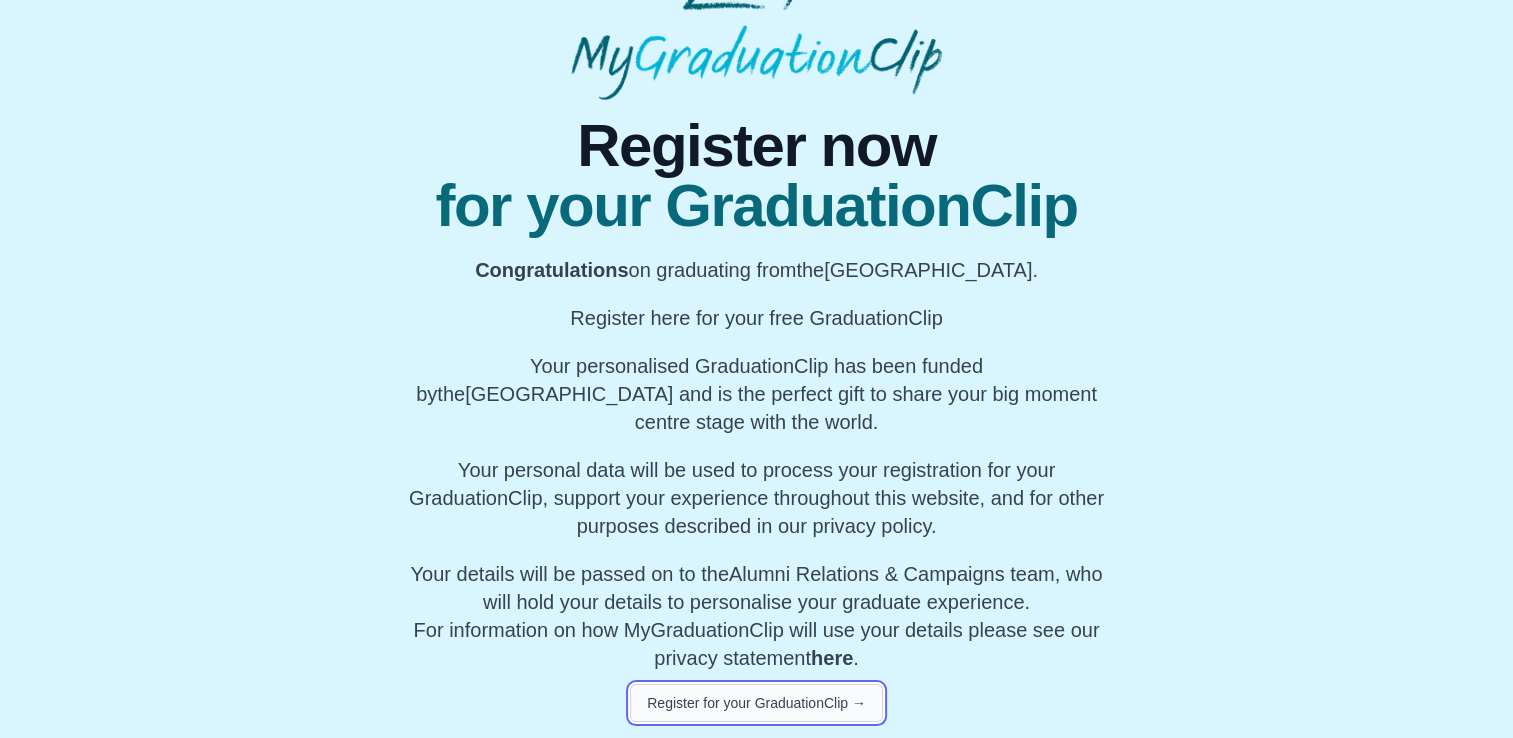 click on "Register for your GraduationClip →" at bounding box center [756, 703] 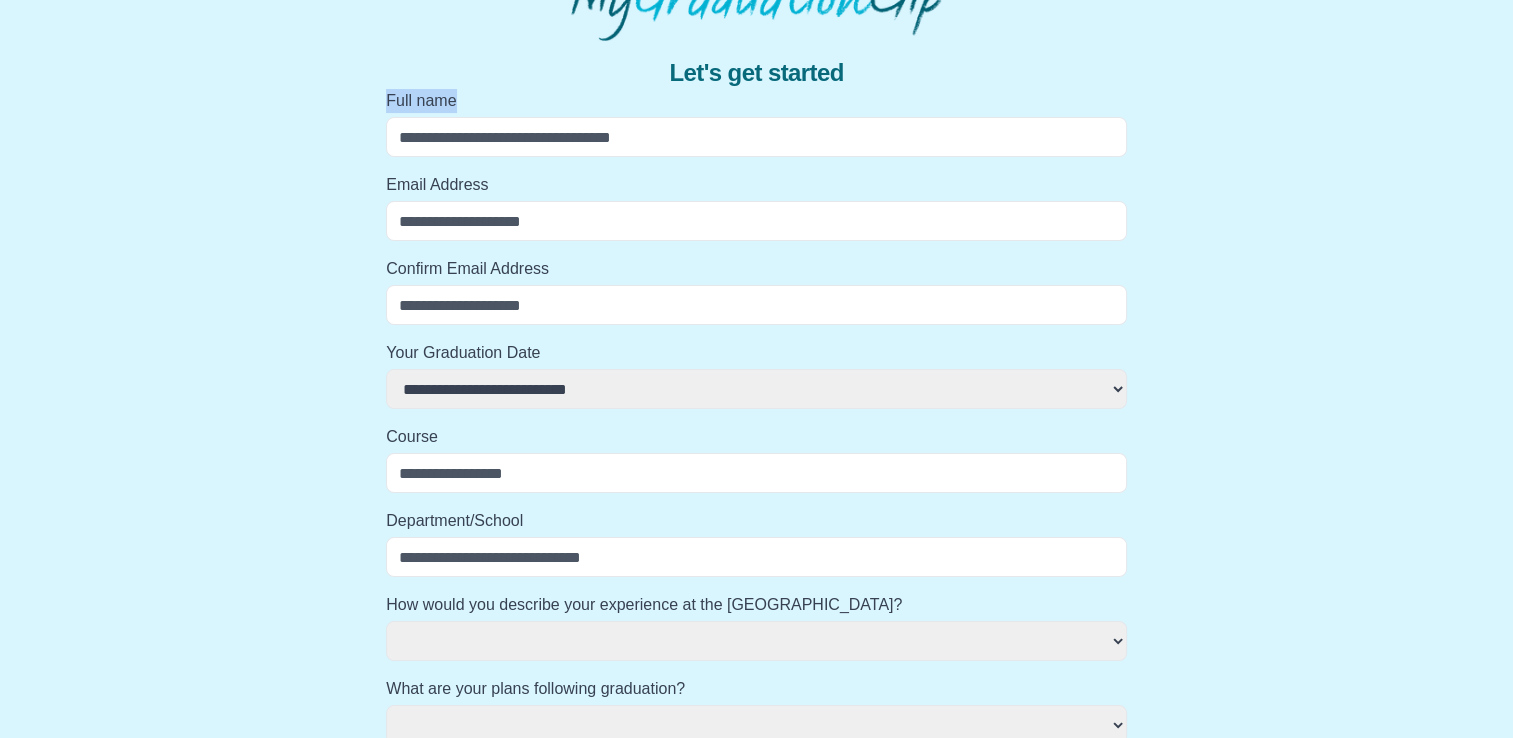 drag, startPoint x: 541, startPoint y: 111, endPoint x: 550, endPoint y: 132, distance: 22.847319 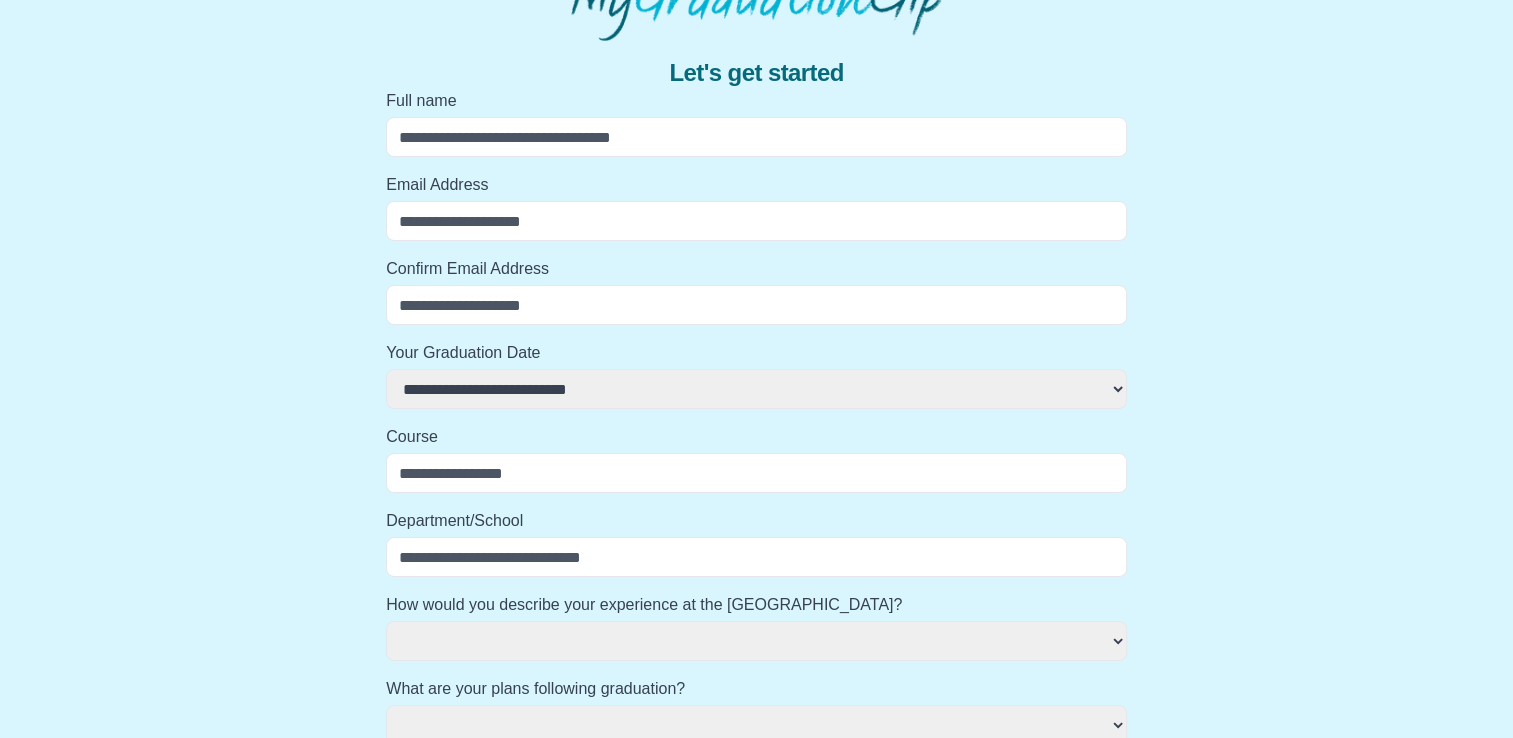 click on "Full name" at bounding box center (756, 137) 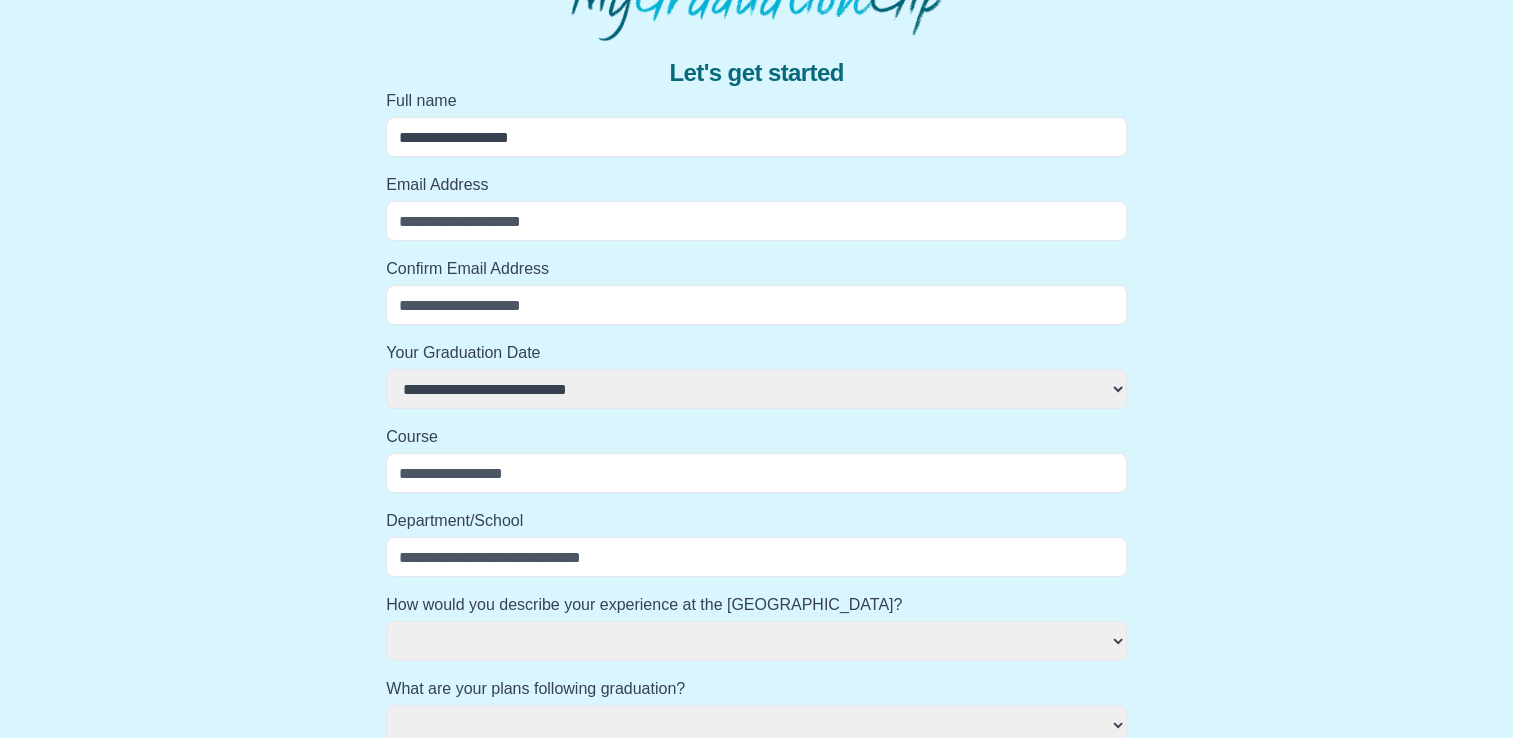 type on "**********" 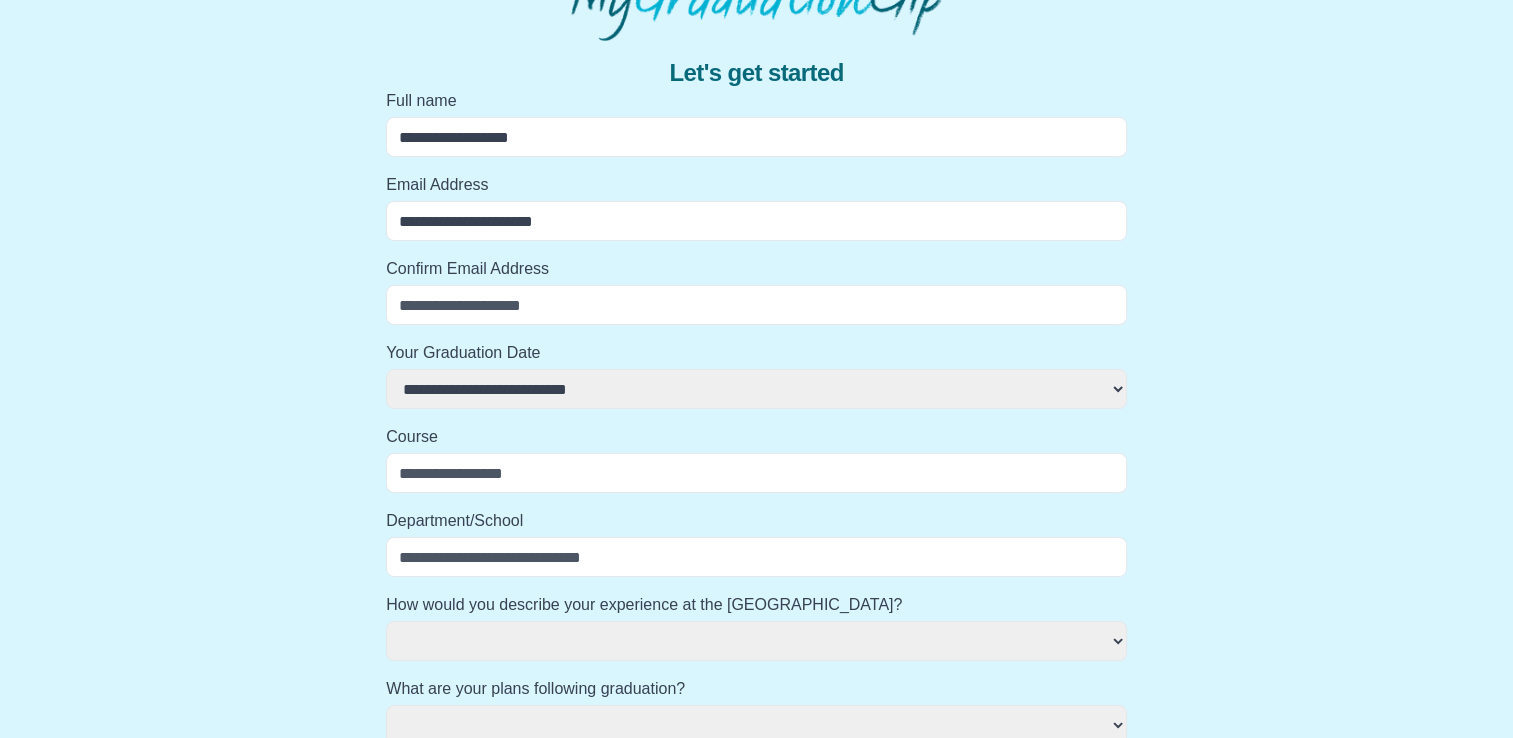 type on "**********" 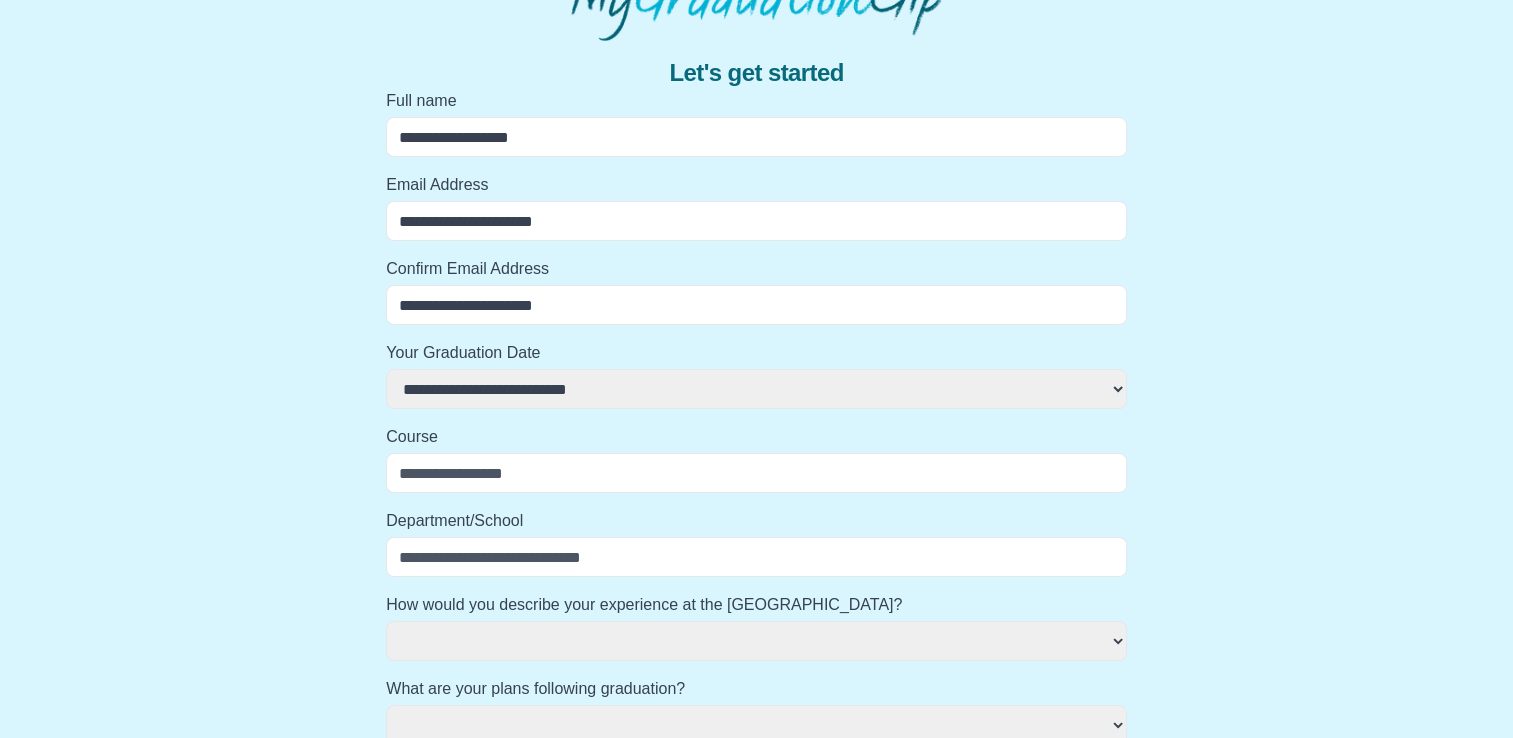 type on "**********" 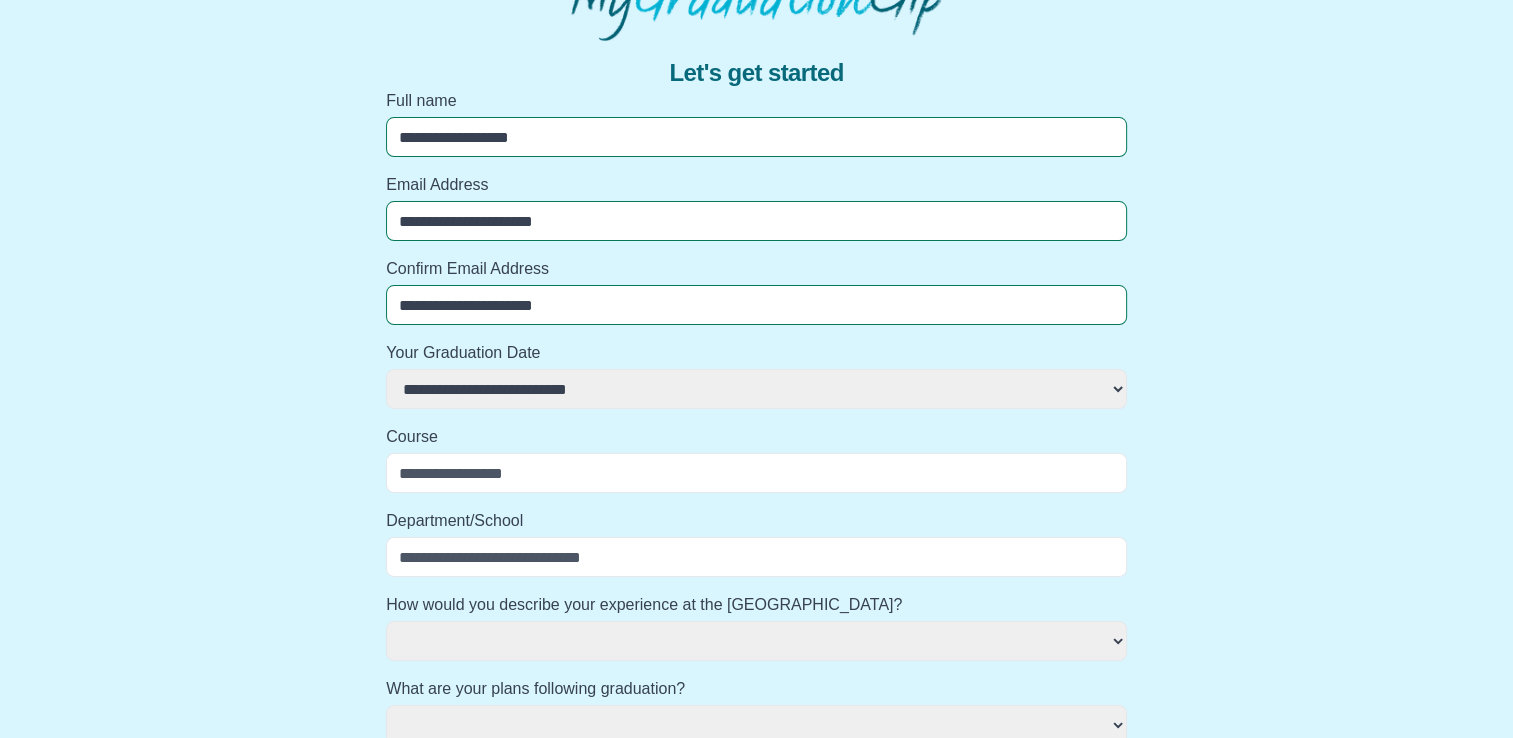 select 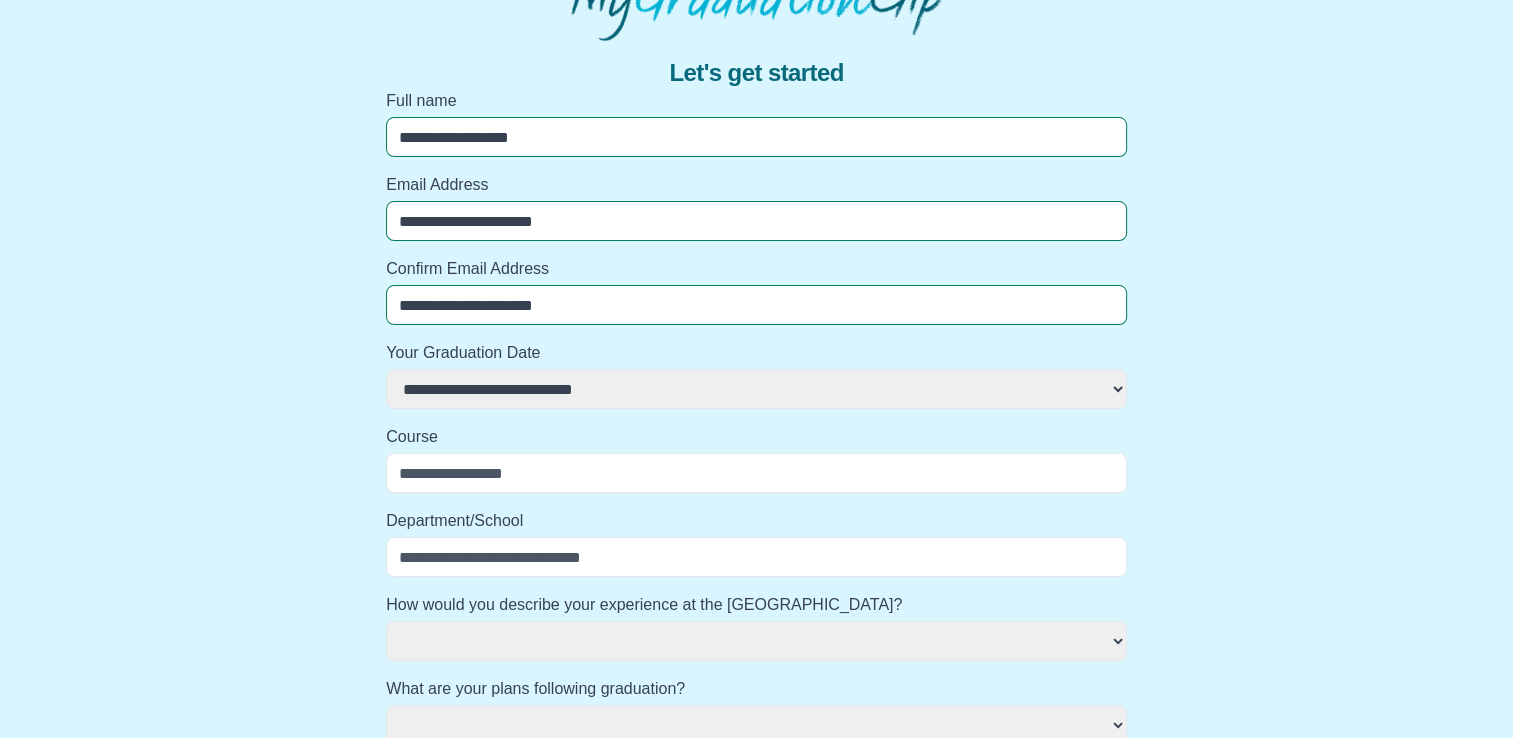 click on "**********" at bounding box center [756, 389] 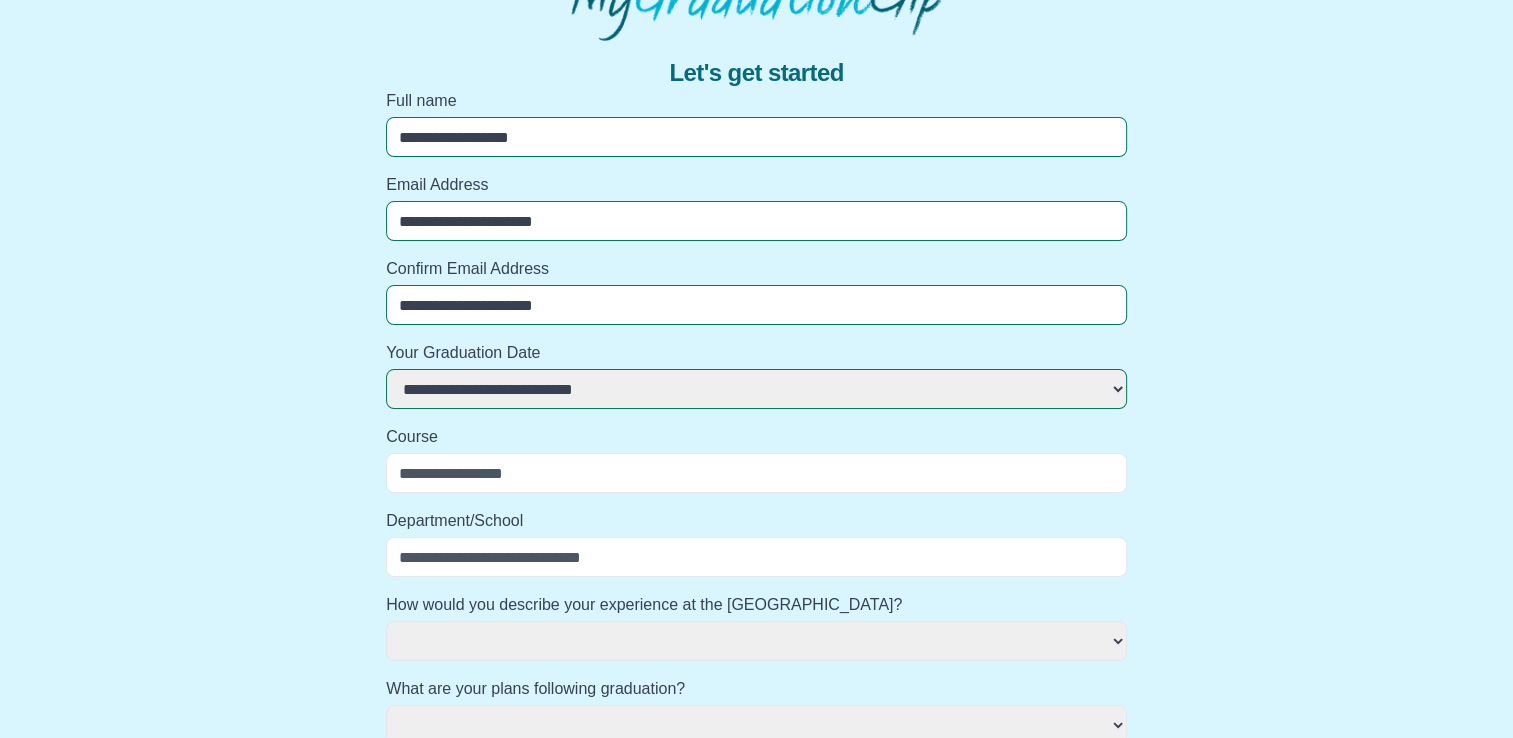 select 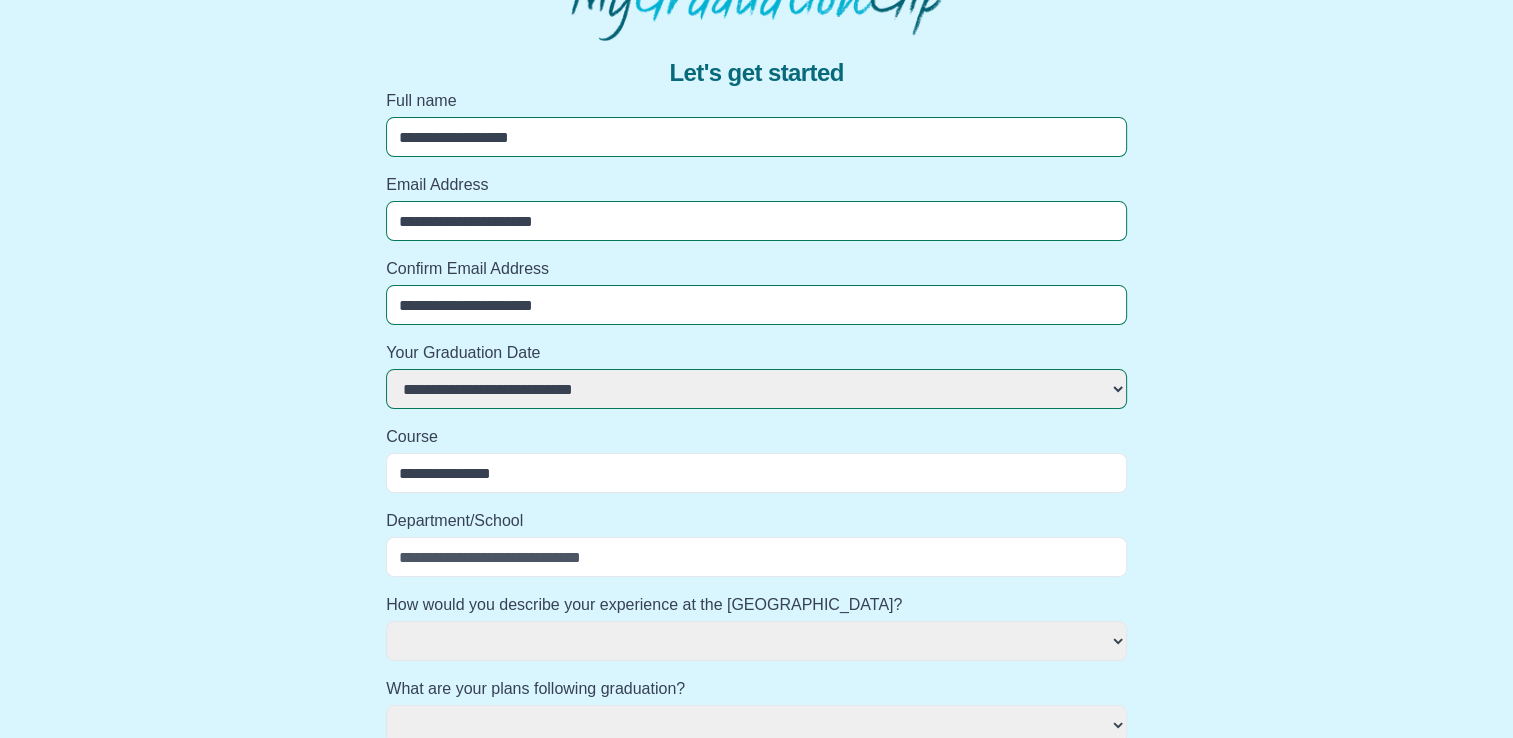 select 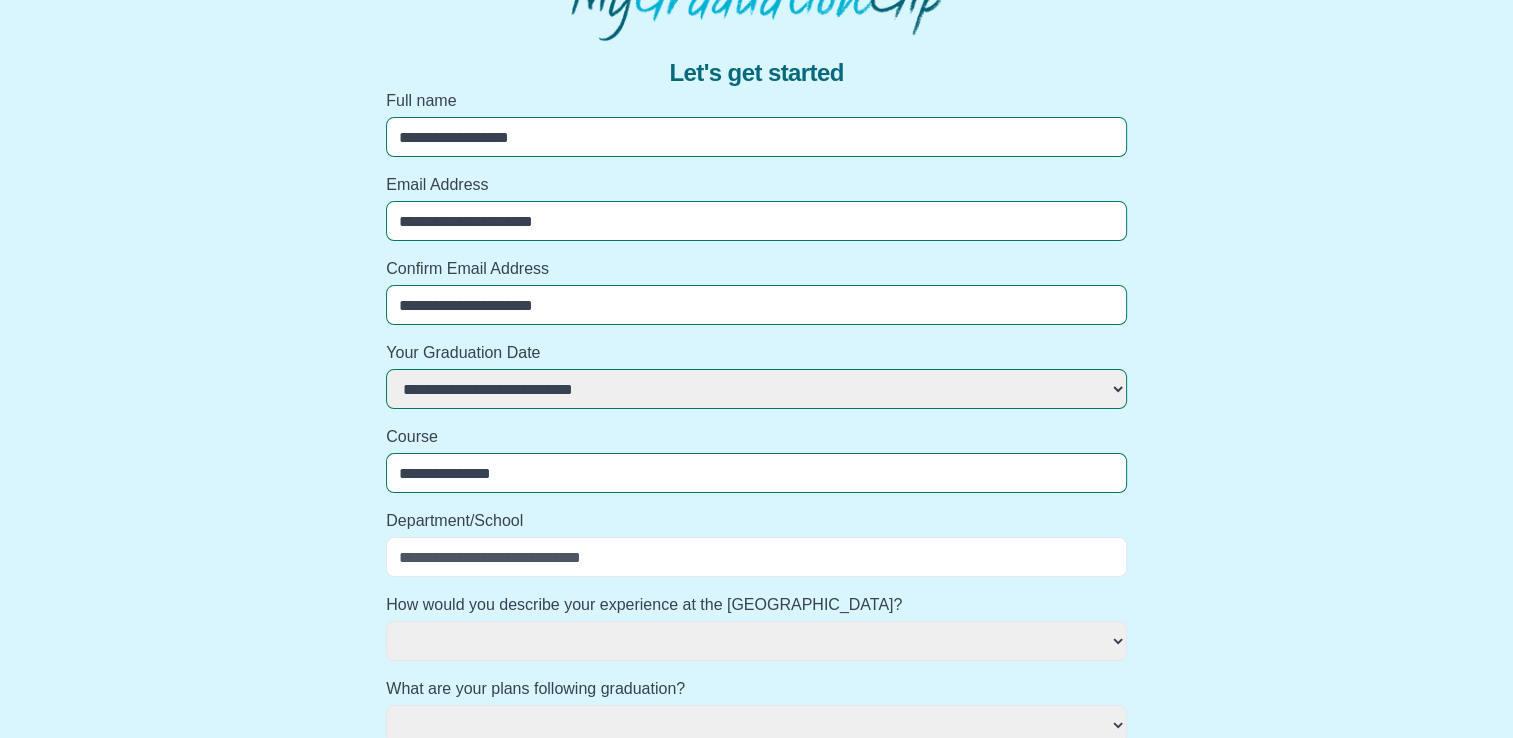 select 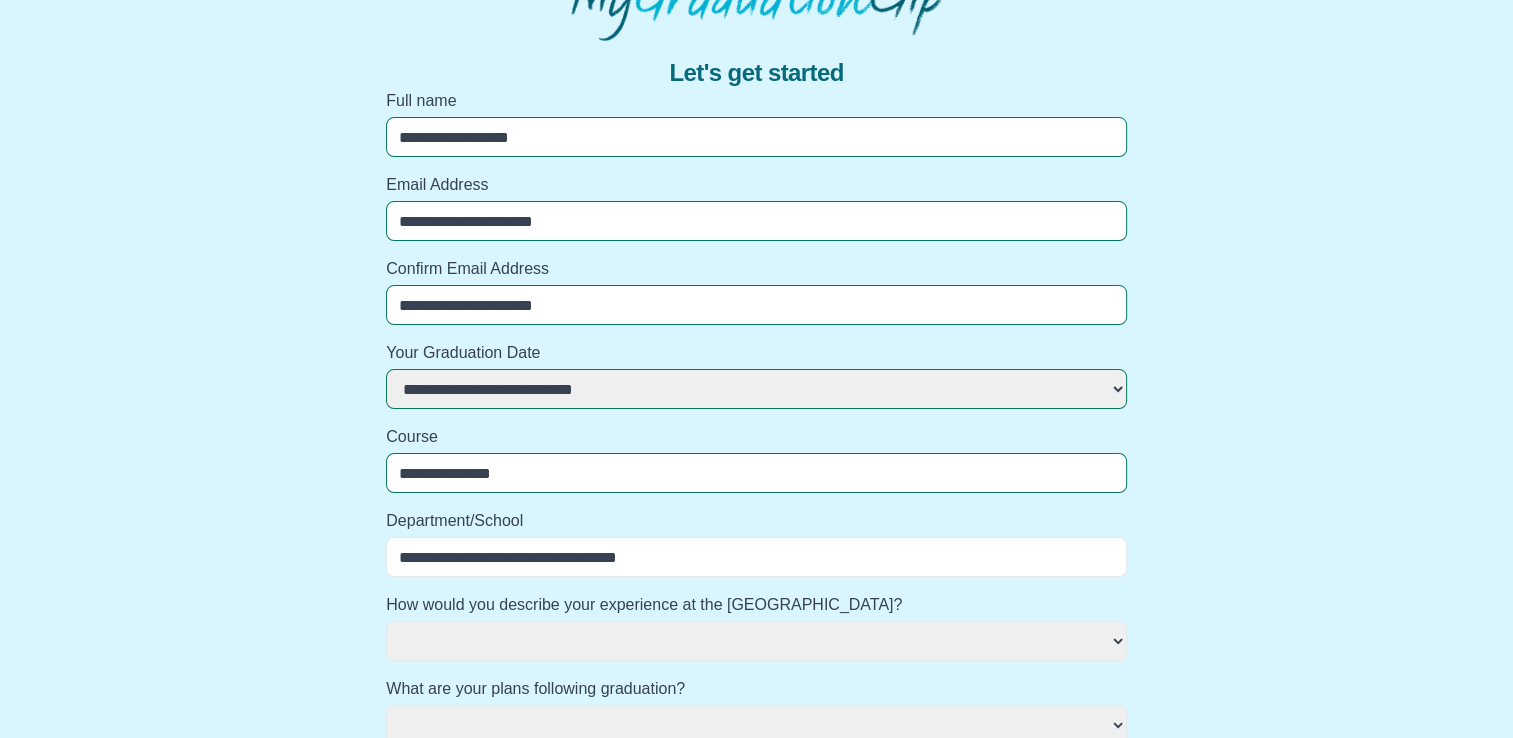 select 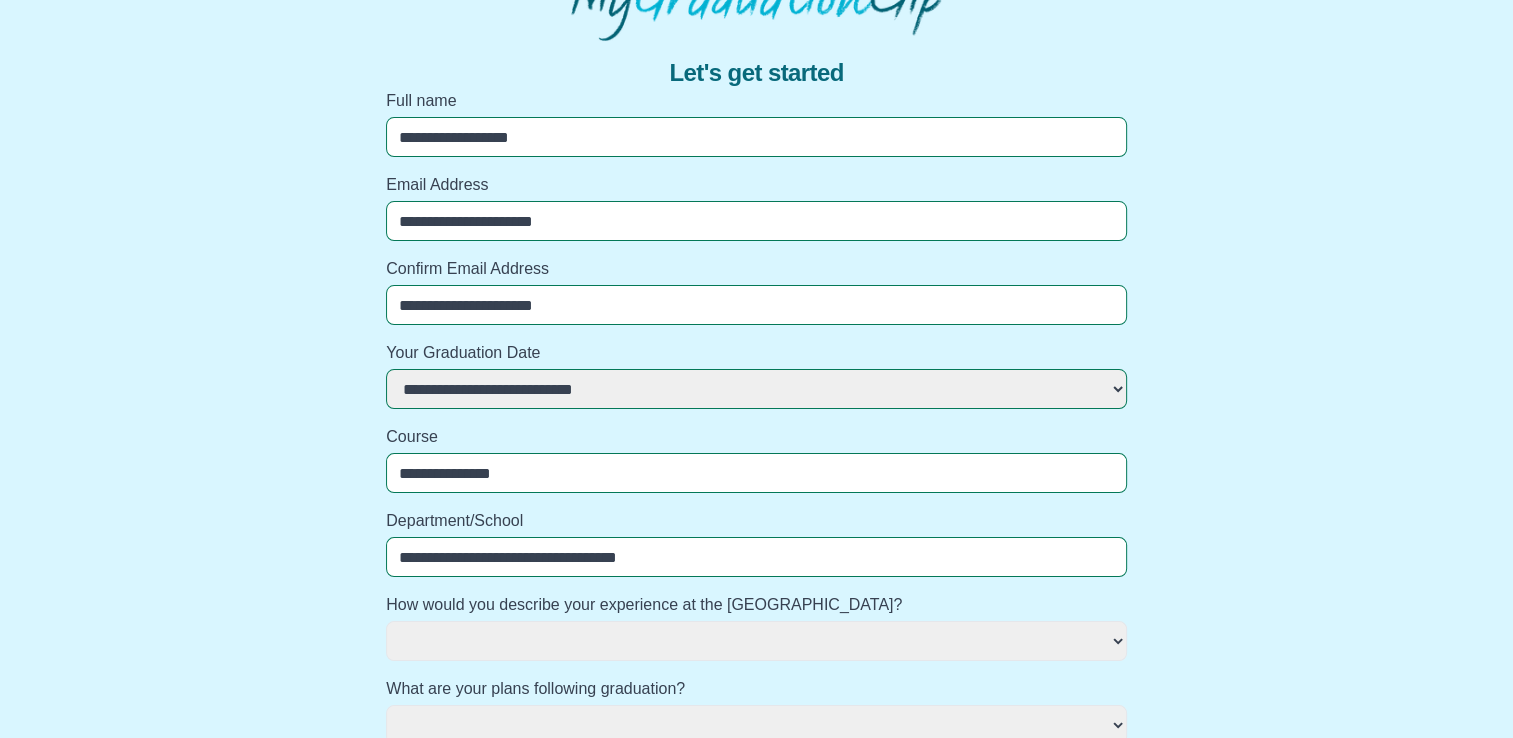 select 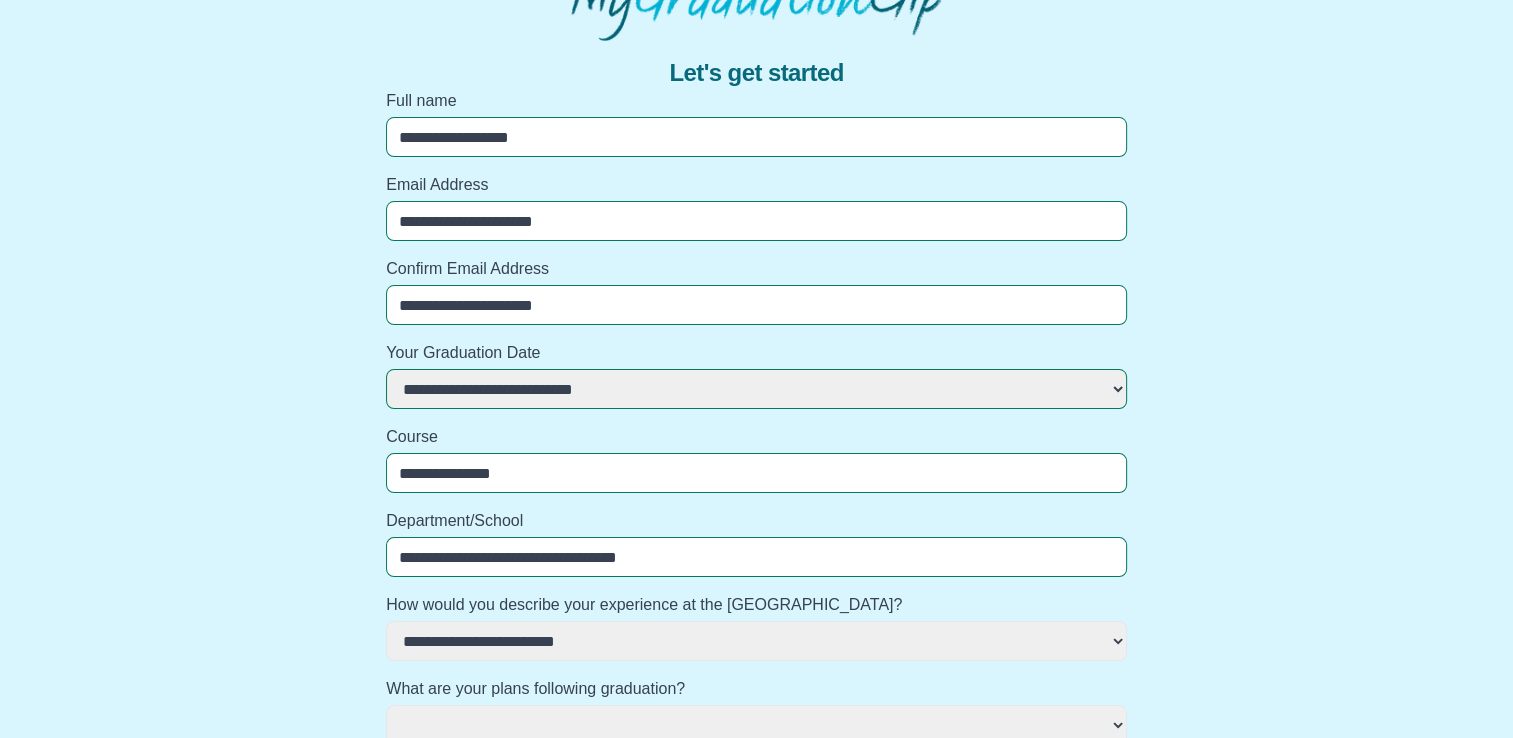 click on "**********" at bounding box center [756, 641] 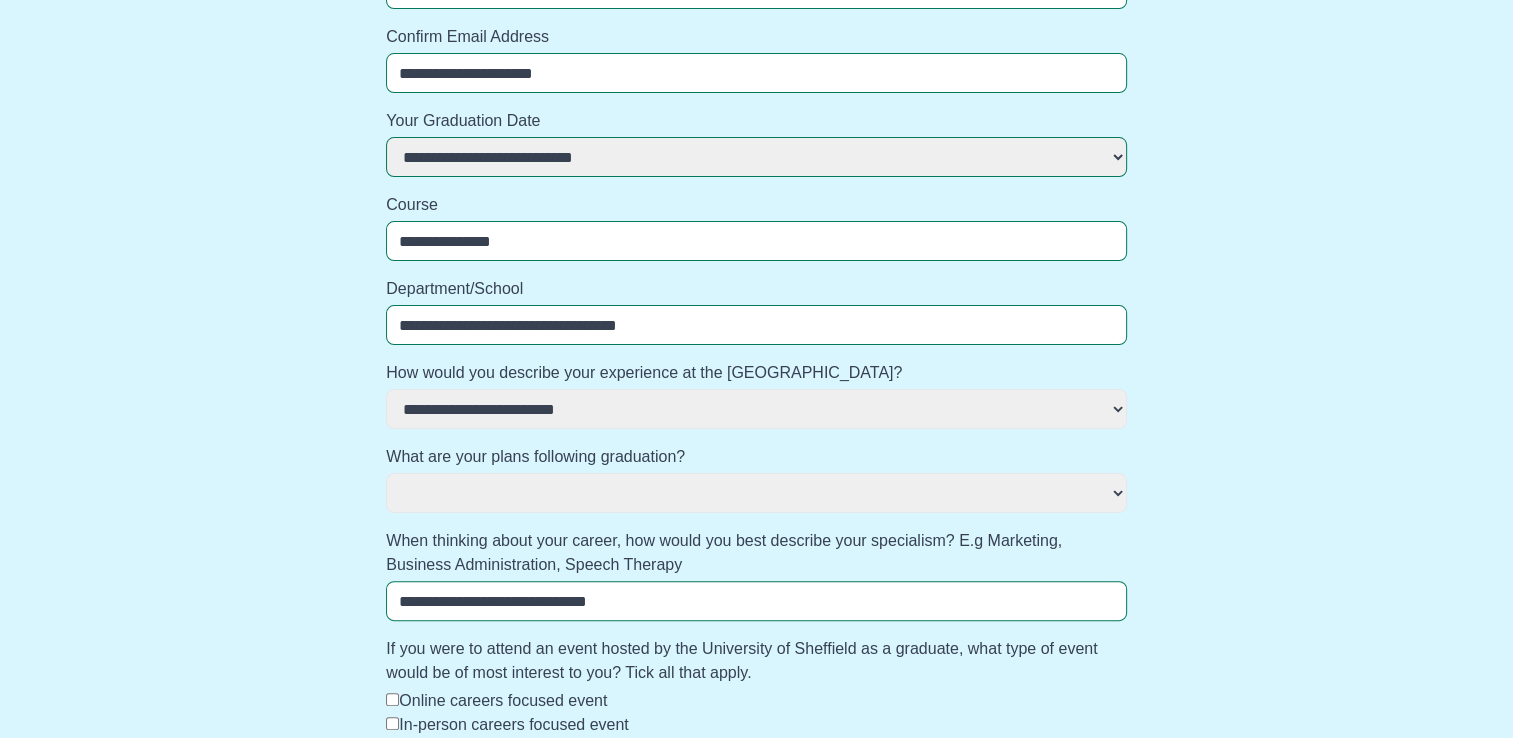 scroll, scrollTop: 392, scrollLeft: 0, axis: vertical 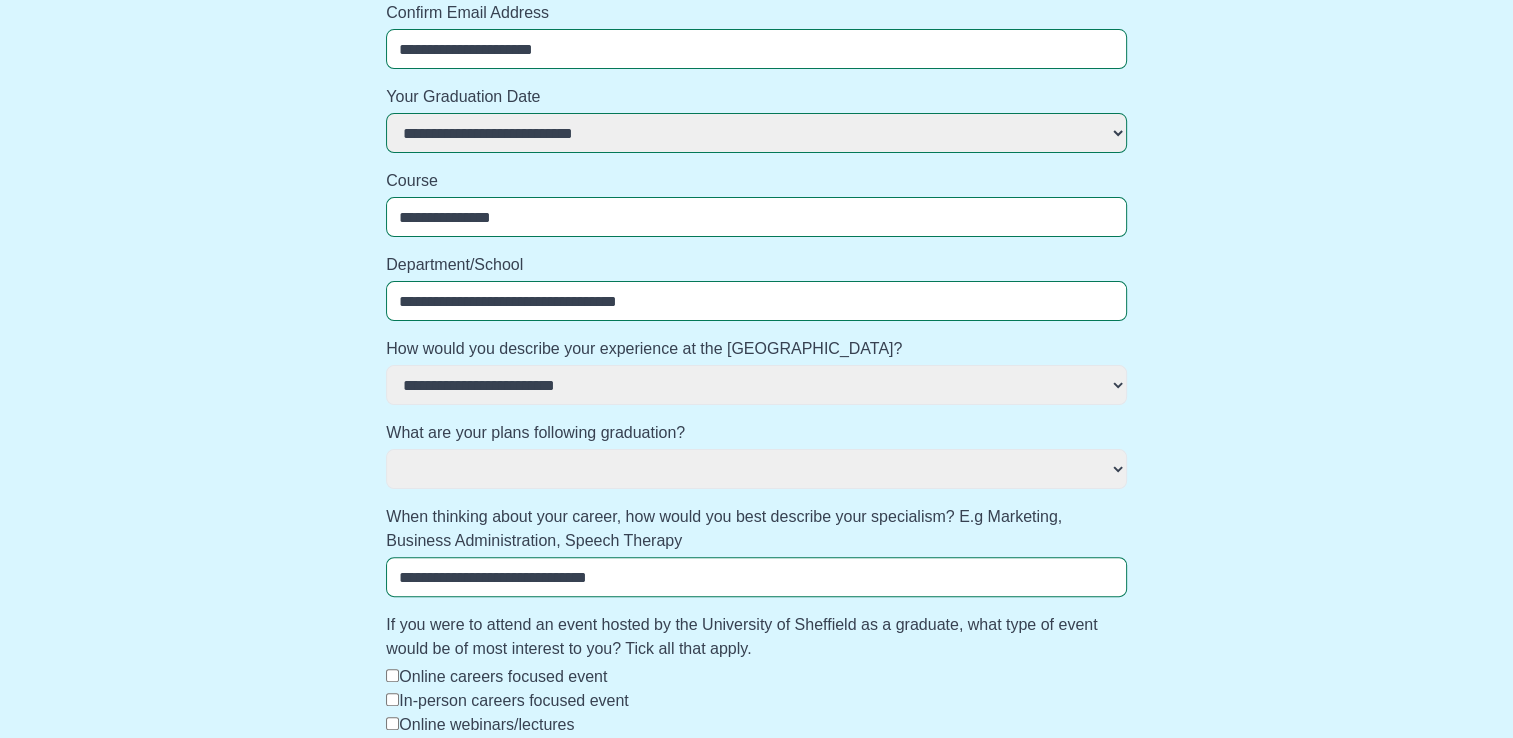 click on "**********" at bounding box center (756, 469) 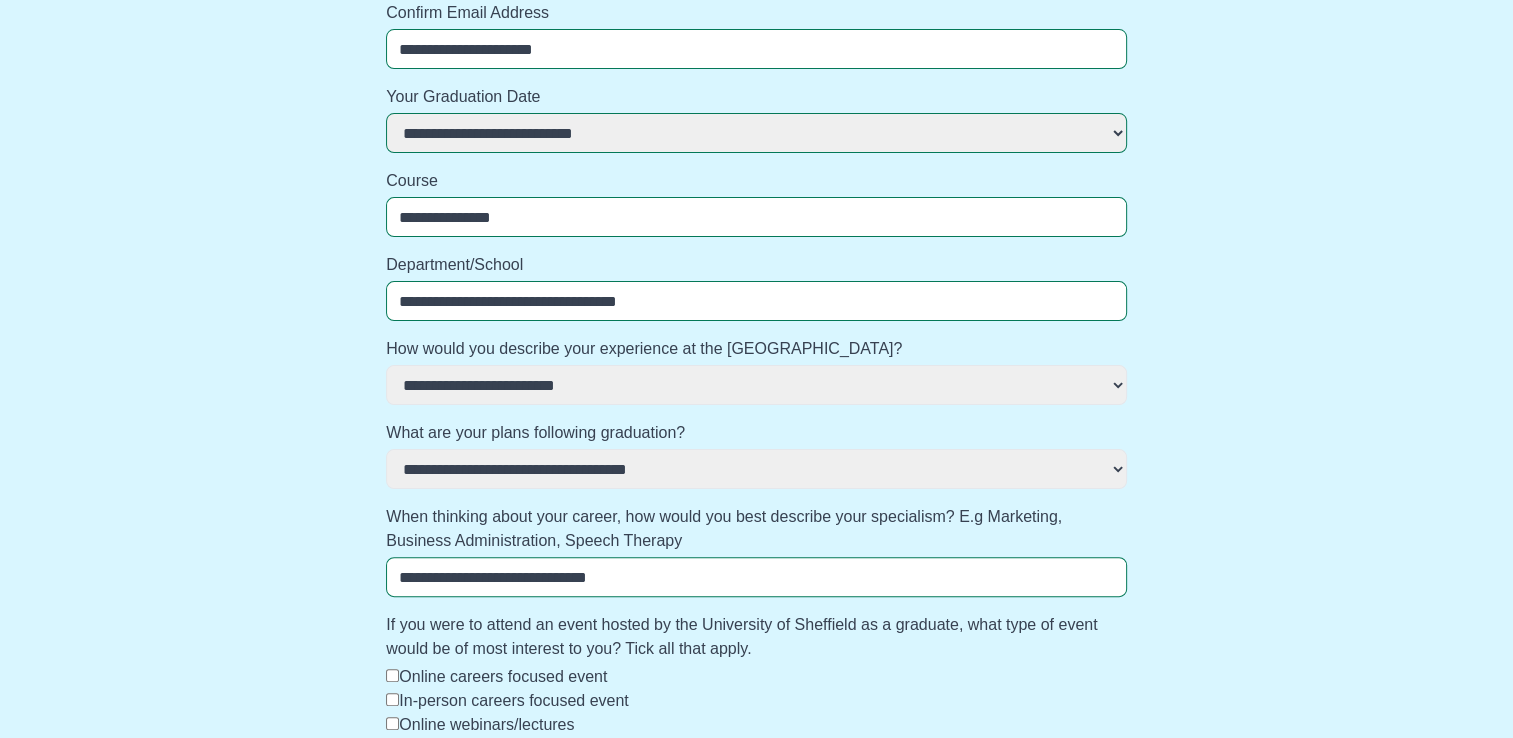 click on "**********" at bounding box center [756, 469] 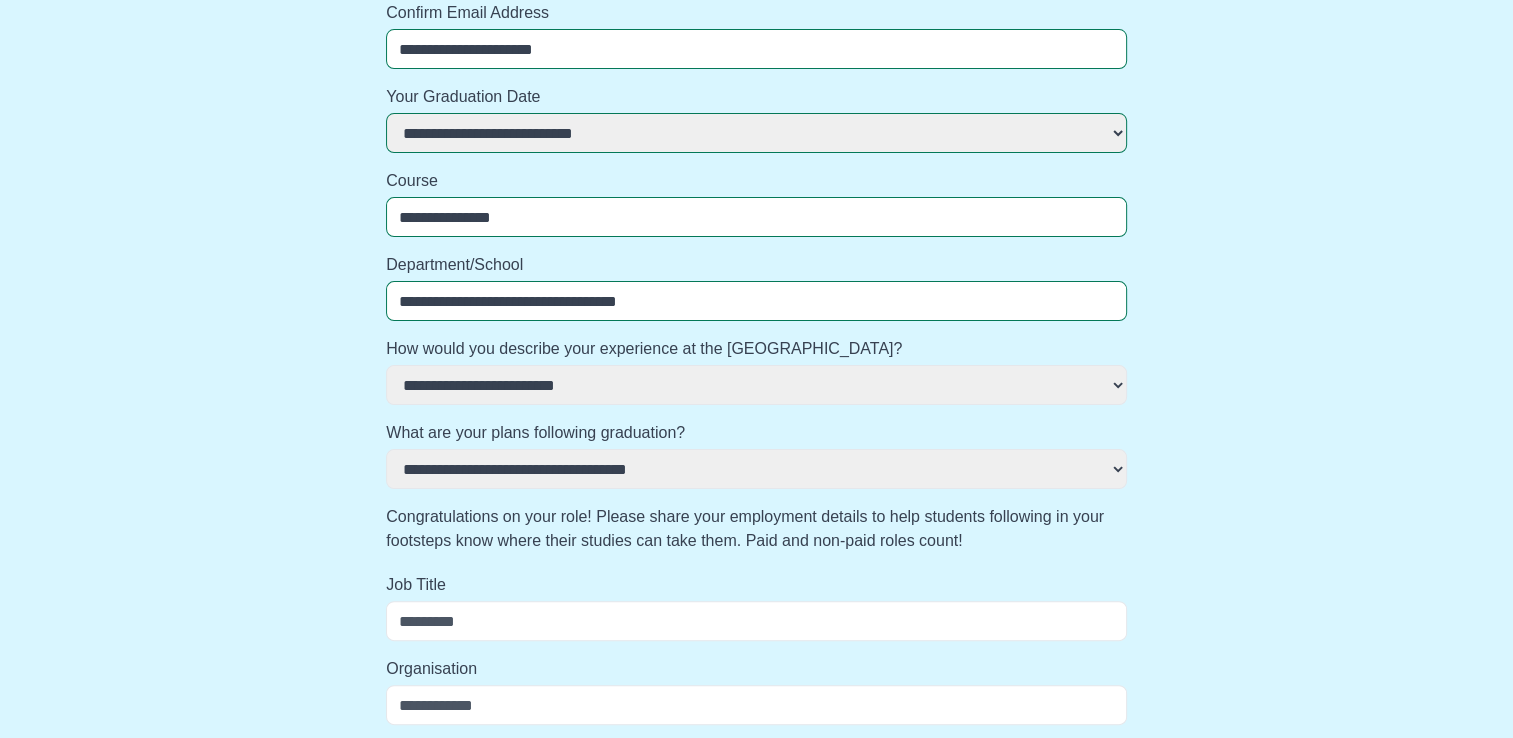 click on "Job Title" at bounding box center (756, 607) 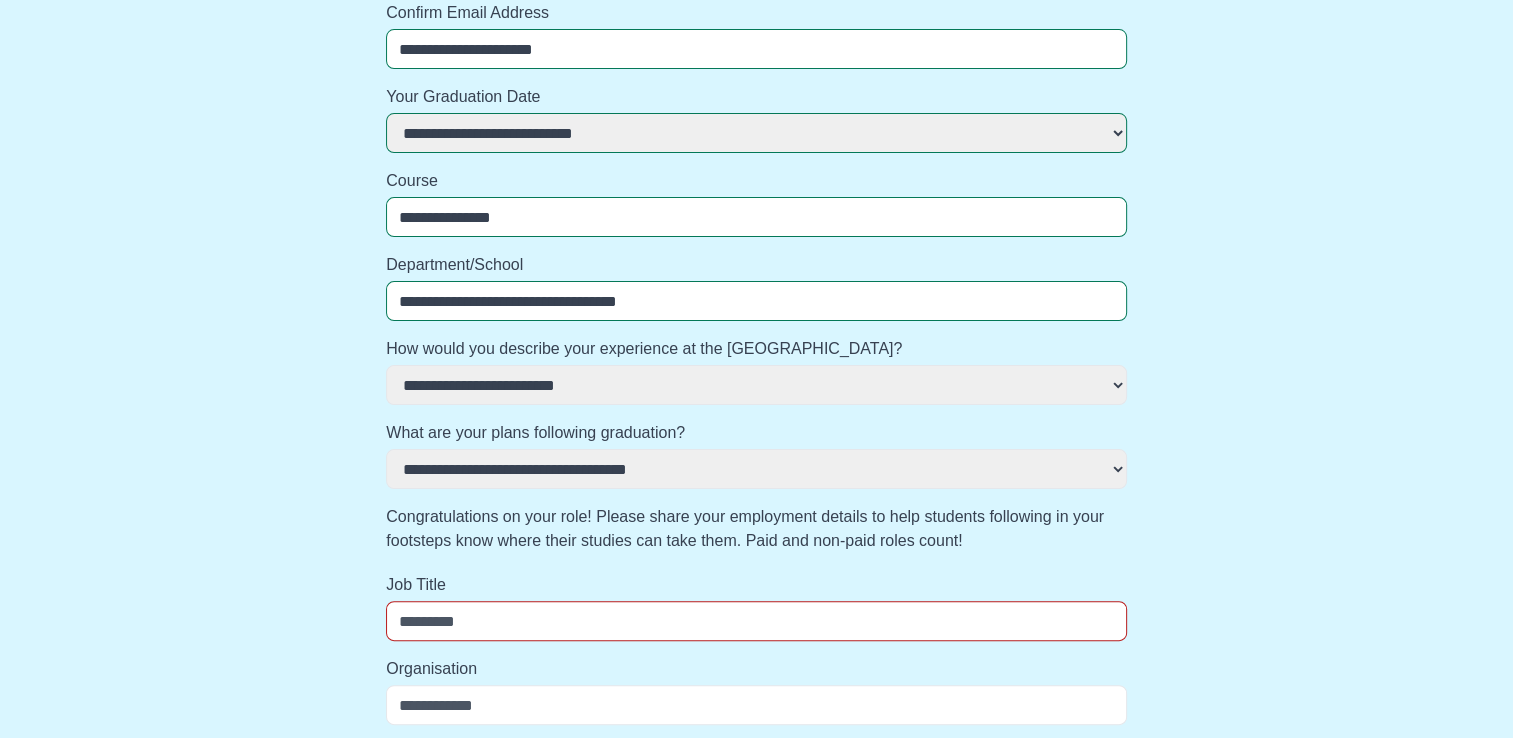 click on "**********" at bounding box center [756, 469] 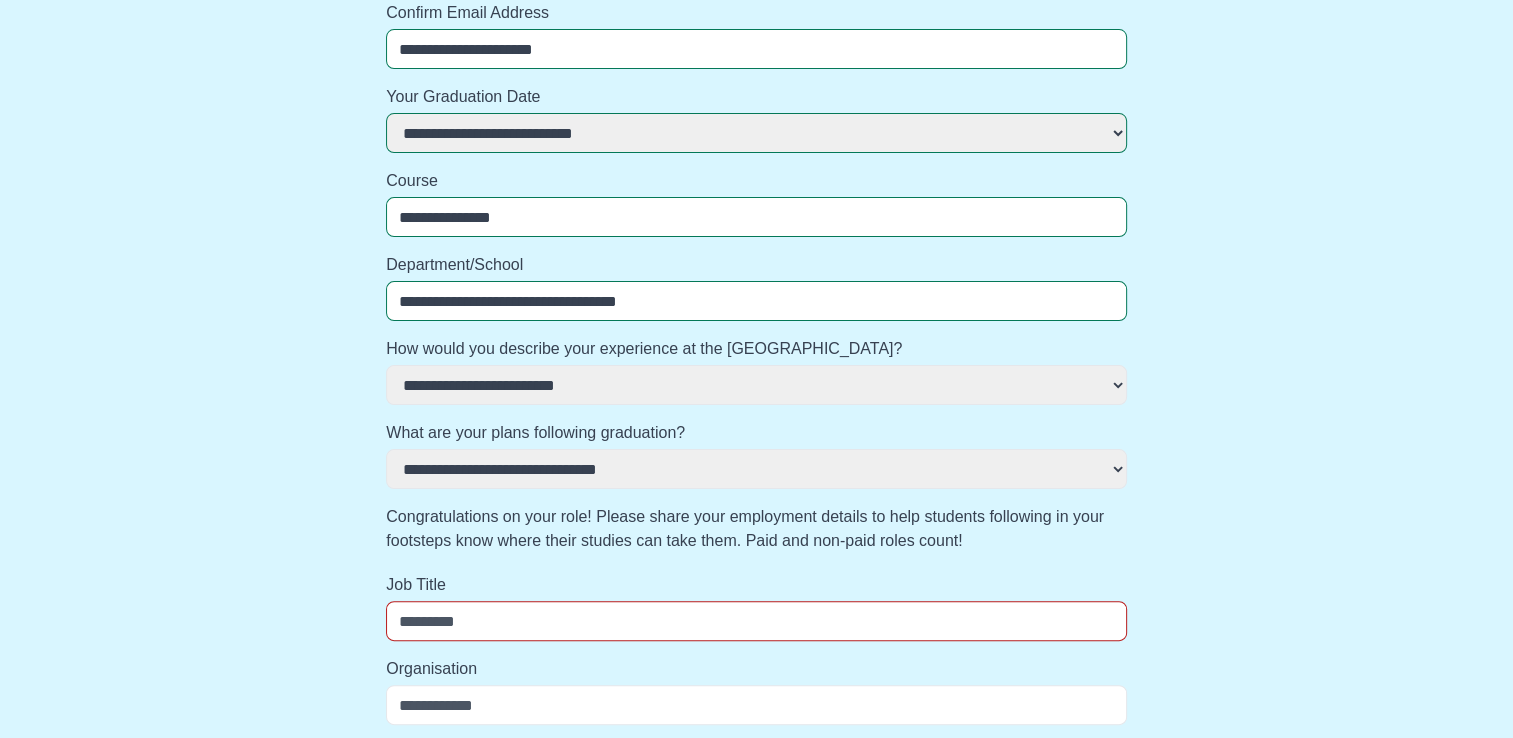 click on "**********" at bounding box center (756, 469) 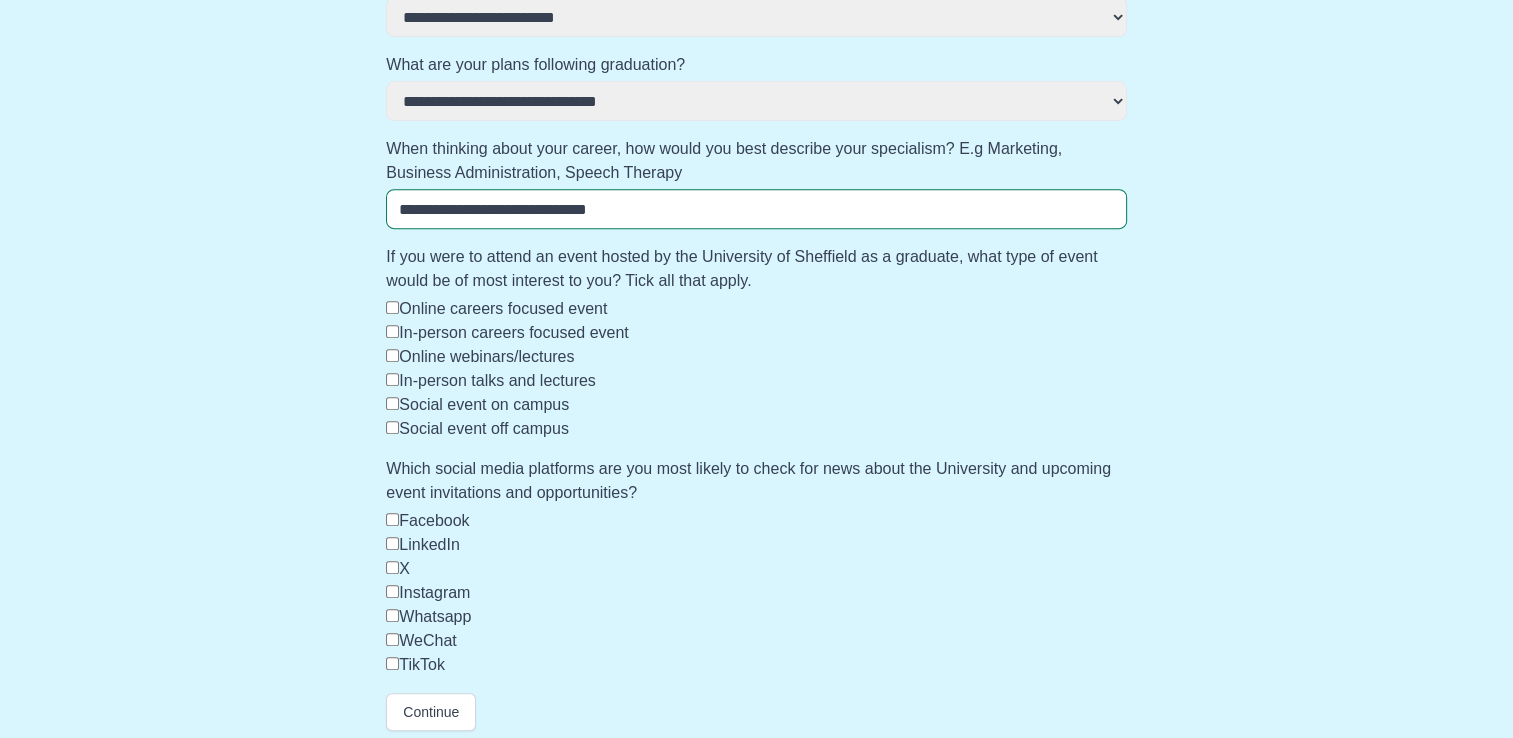 scroll, scrollTop: 762, scrollLeft: 0, axis: vertical 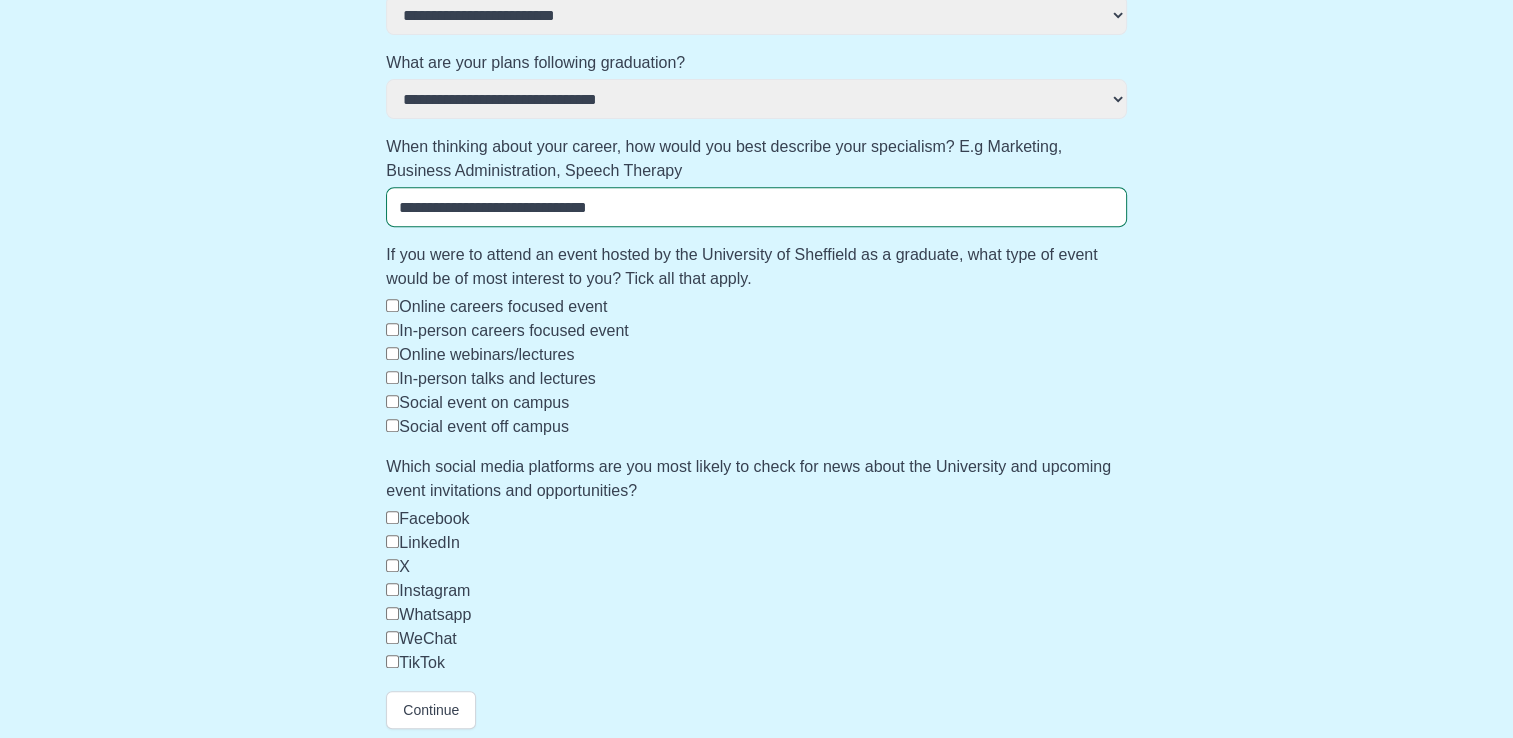 click on "In-person careers focused event" at bounding box center [513, 330] 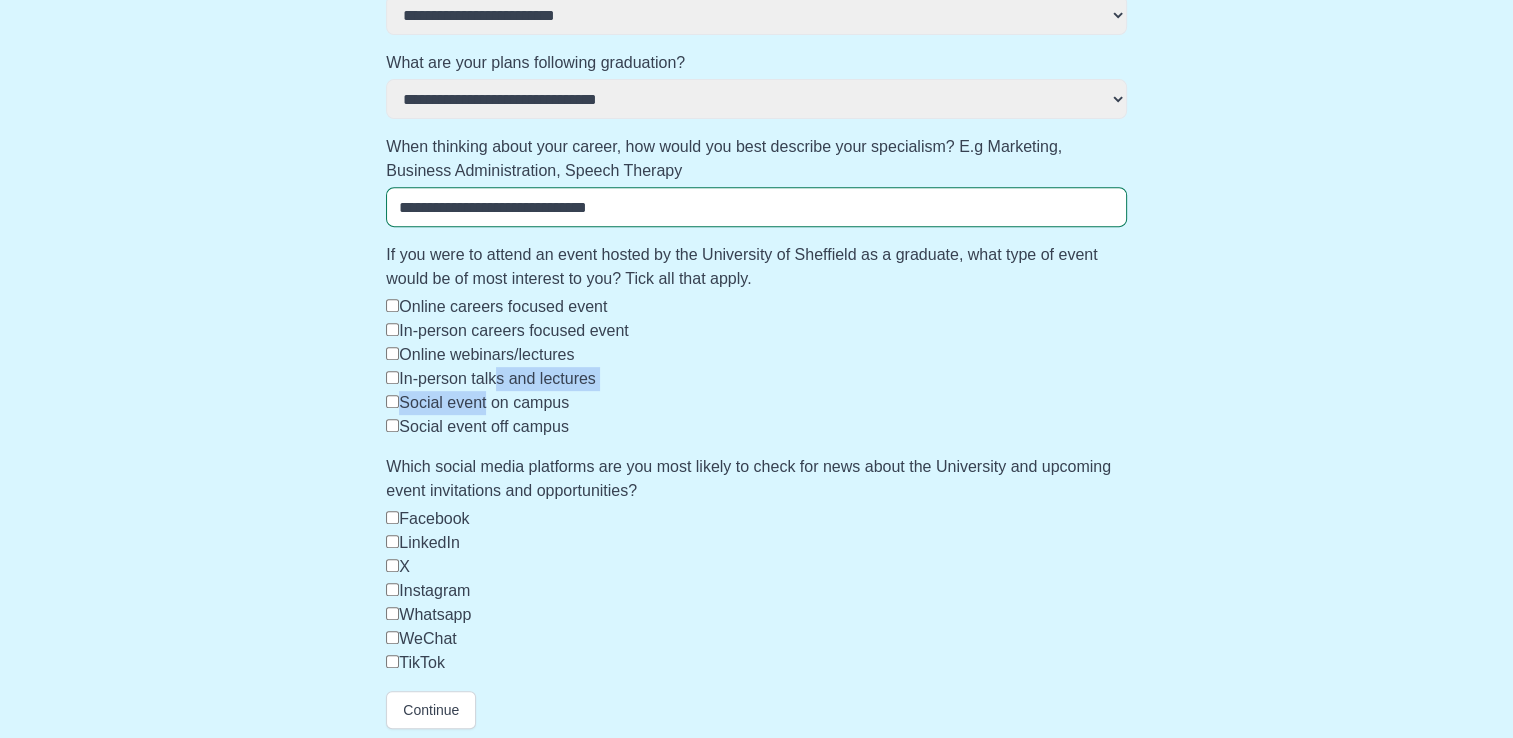 drag, startPoint x: 495, startPoint y: 378, endPoint x: 484, endPoint y: 398, distance: 22.825424 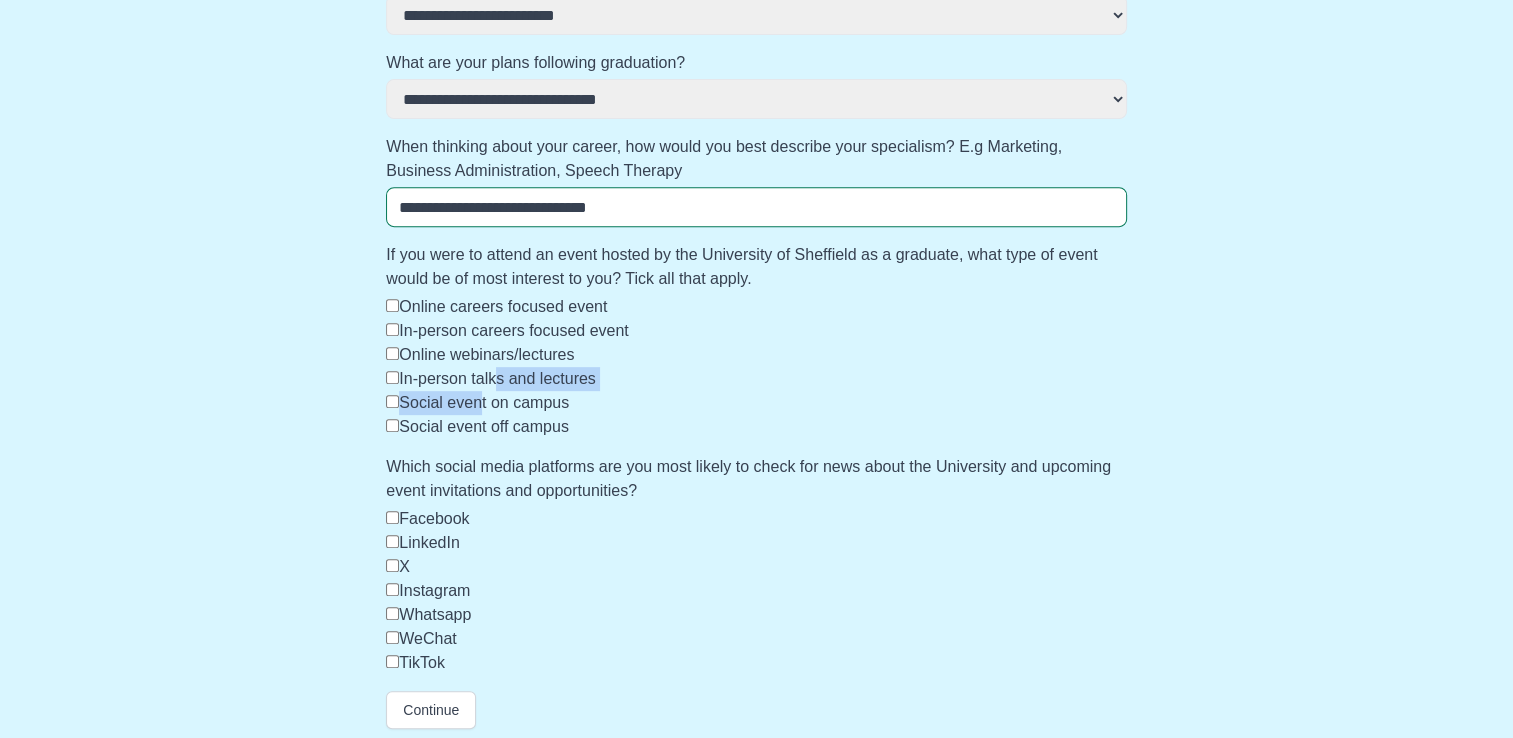 click on "Social event on campus" at bounding box center [484, 402] 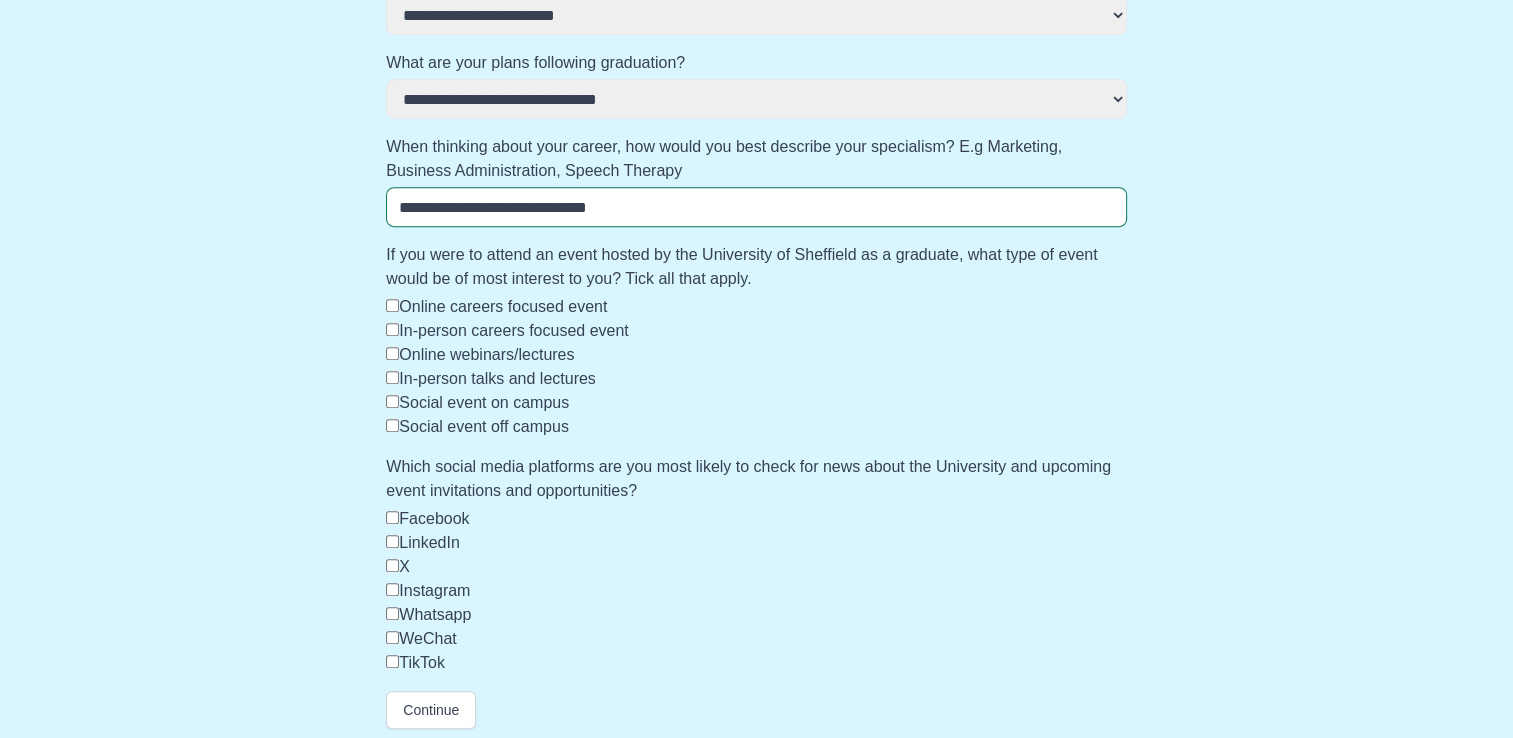 drag, startPoint x: 412, startPoint y: 388, endPoint x: 408, endPoint y: 378, distance: 10.770329 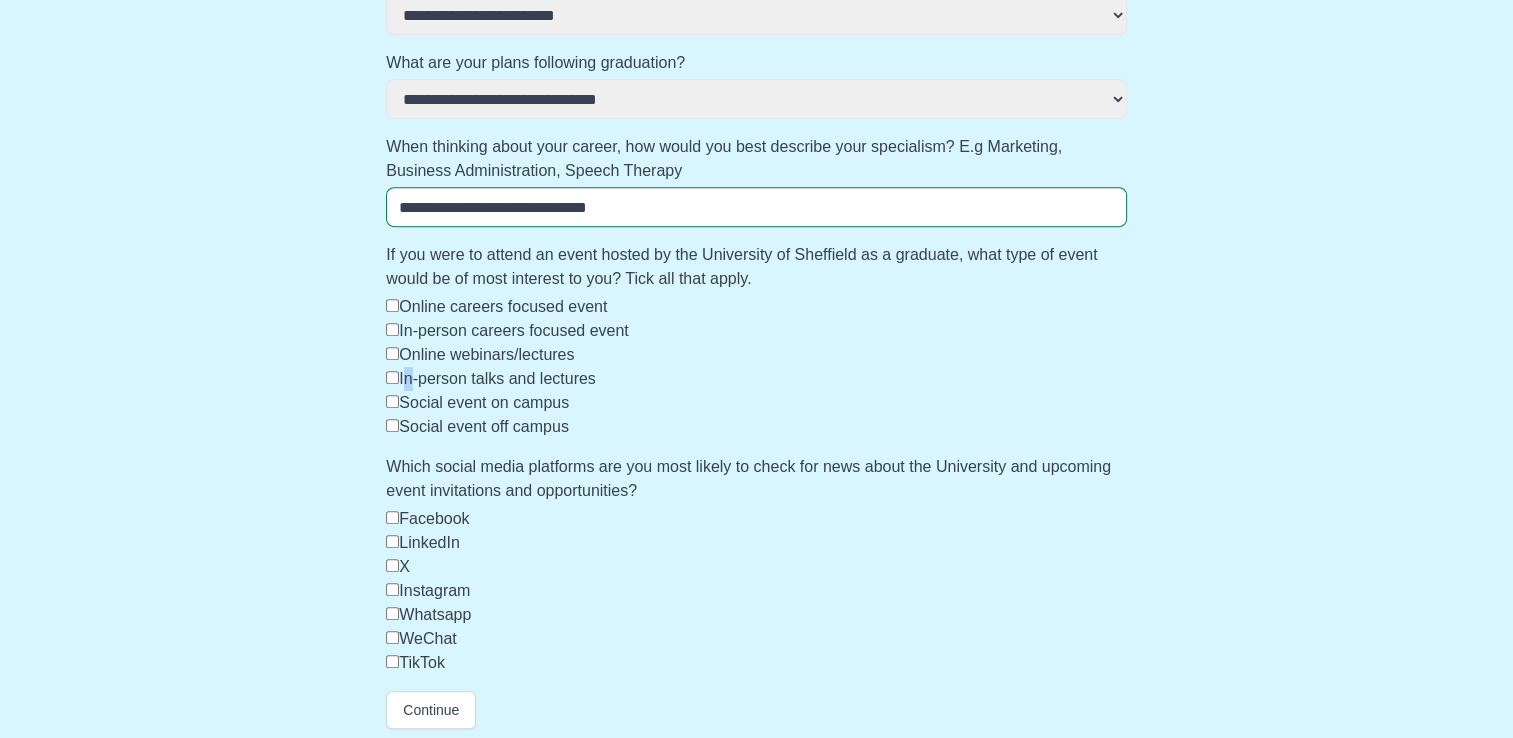click on "In-person talks and lectures" at bounding box center (497, 378) 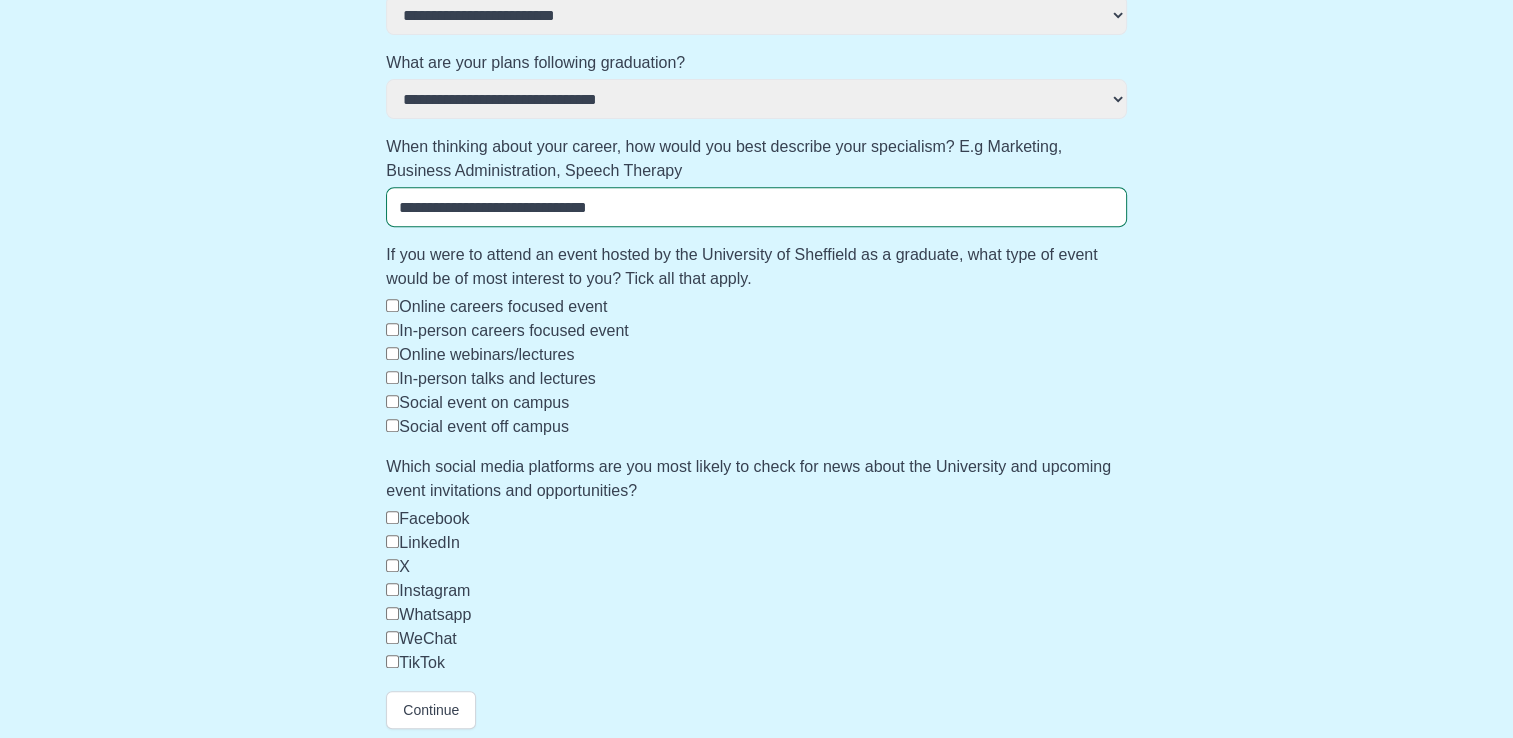 click on "LinkedIn" at bounding box center [429, 542] 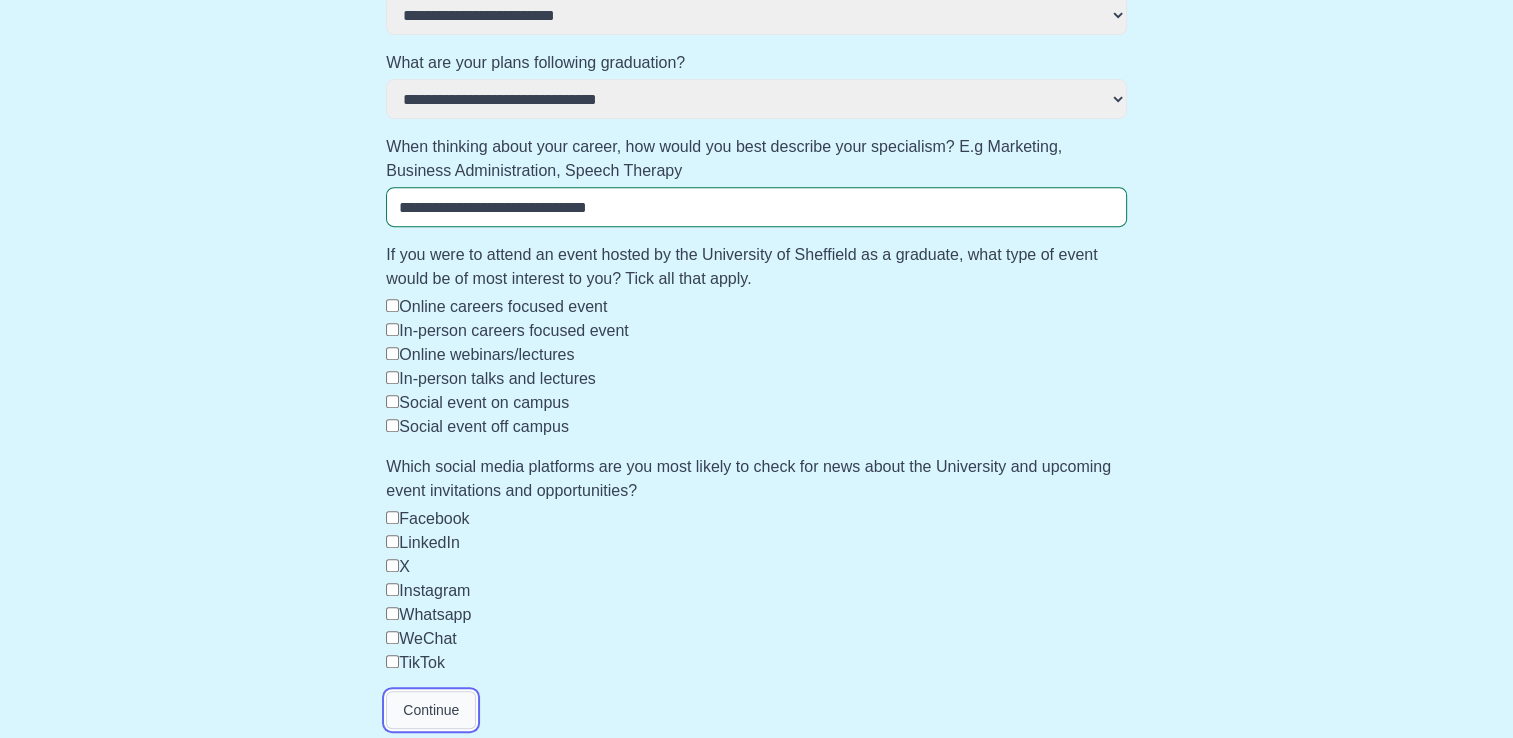 click on "Continue" at bounding box center [431, 710] 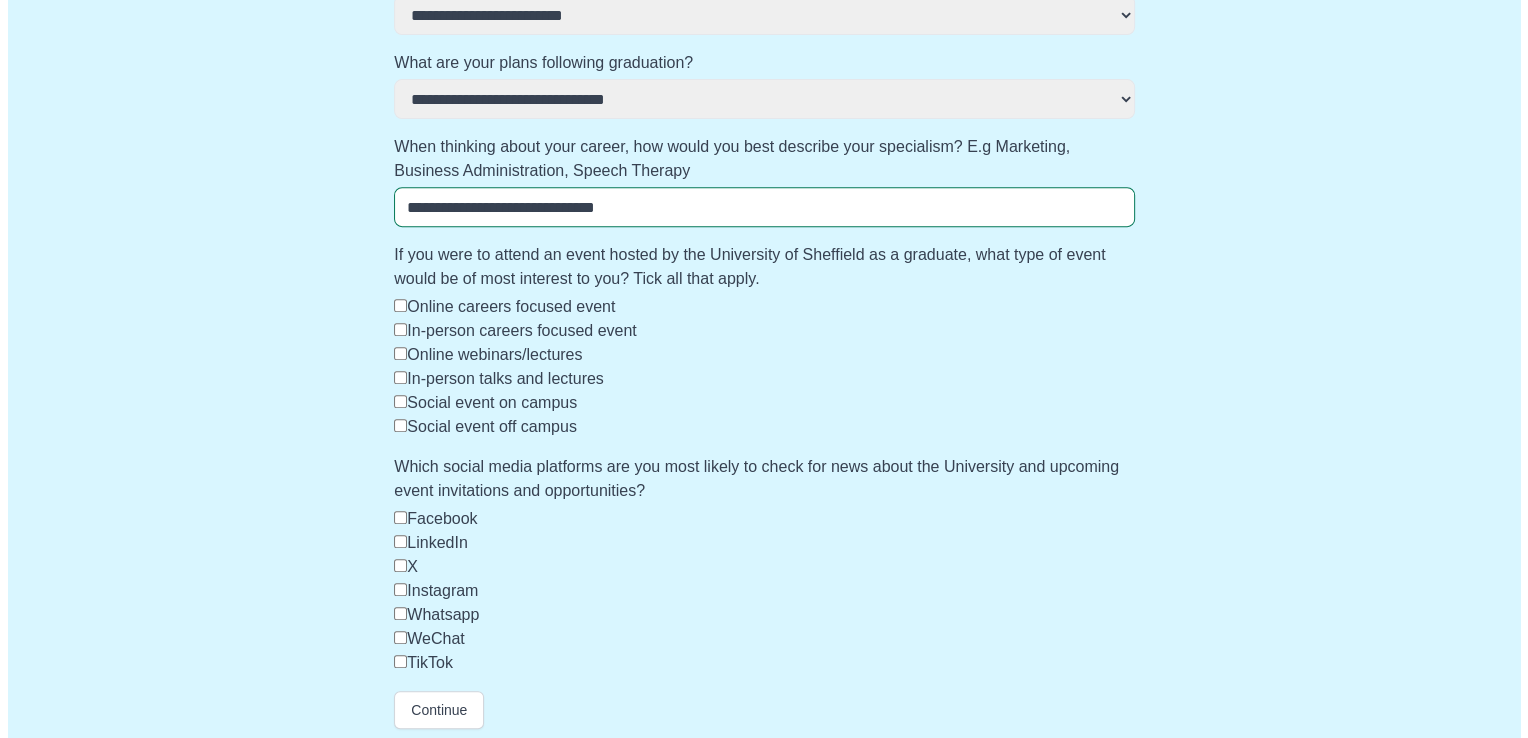 scroll, scrollTop: 0, scrollLeft: 0, axis: both 